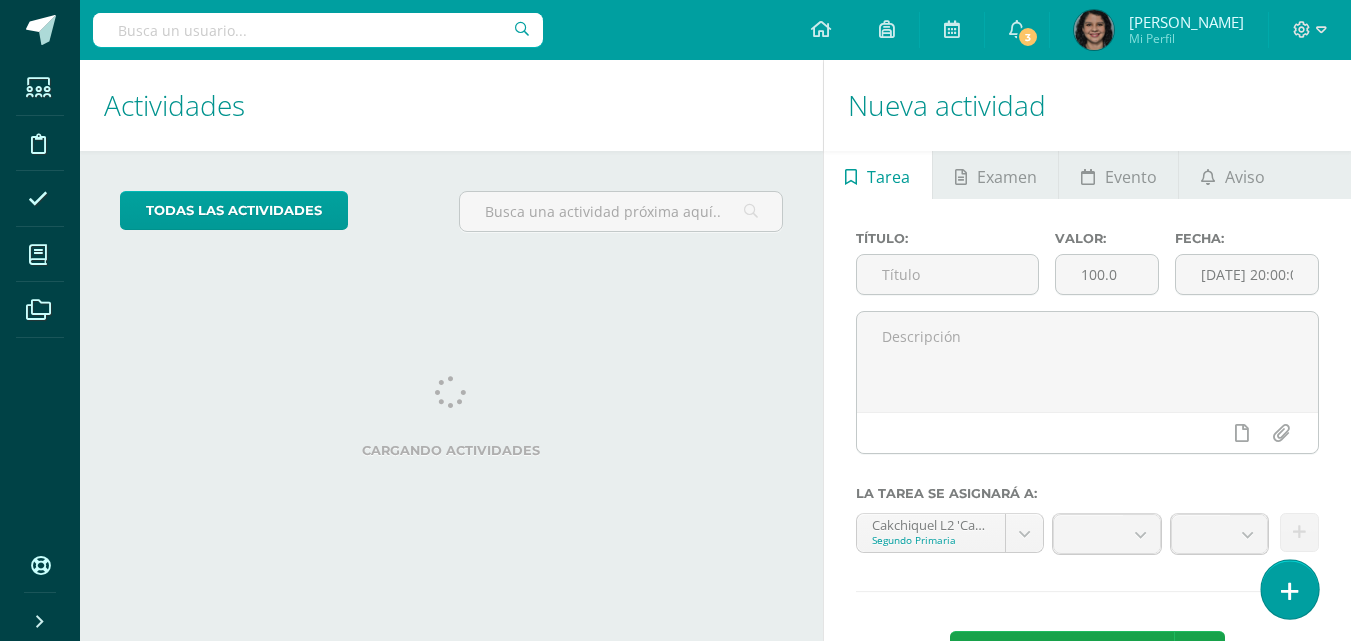 scroll, scrollTop: 0, scrollLeft: 0, axis: both 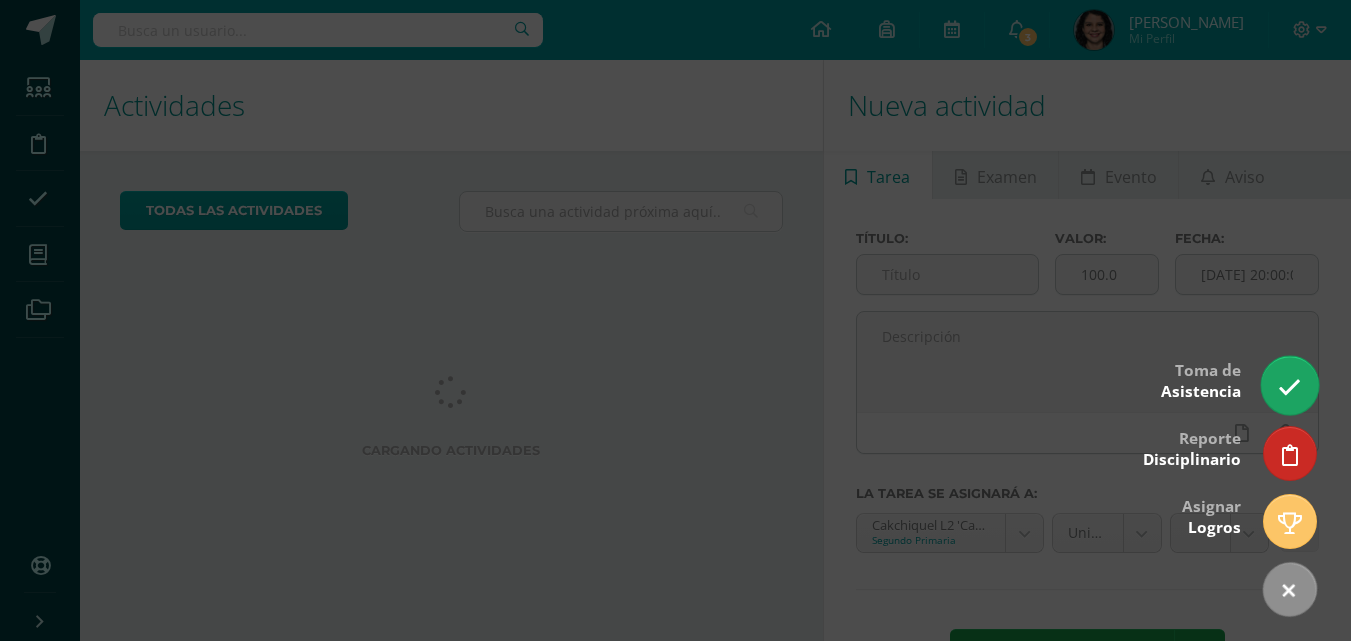 click at bounding box center (1289, 387) 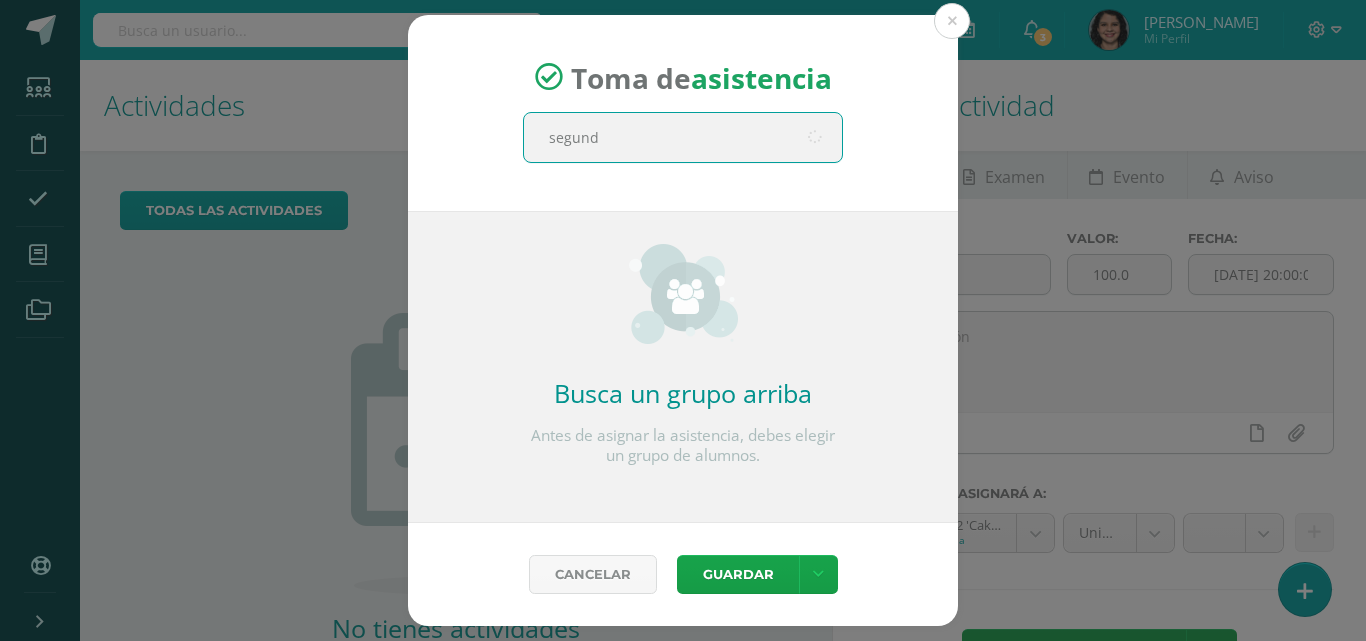 type on "segundo" 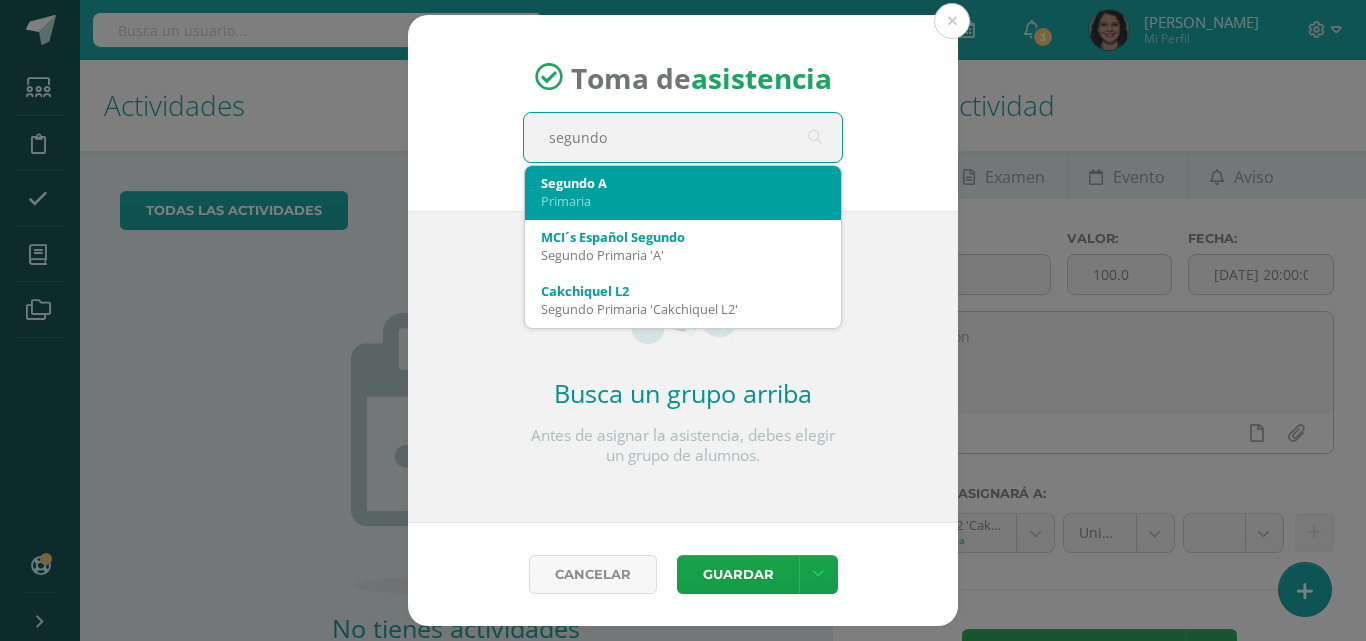 click on "Segundo A" at bounding box center [683, 183] 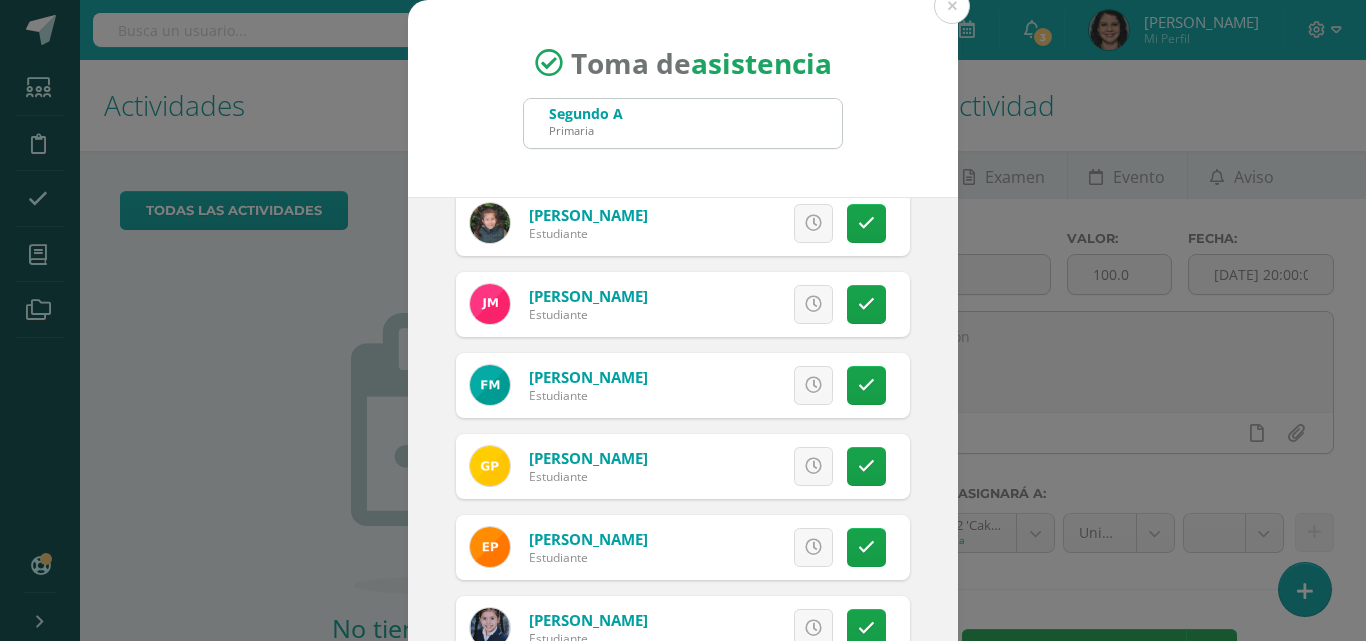 scroll, scrollTop: 1000, scrollLeft: 0, axis: vertical 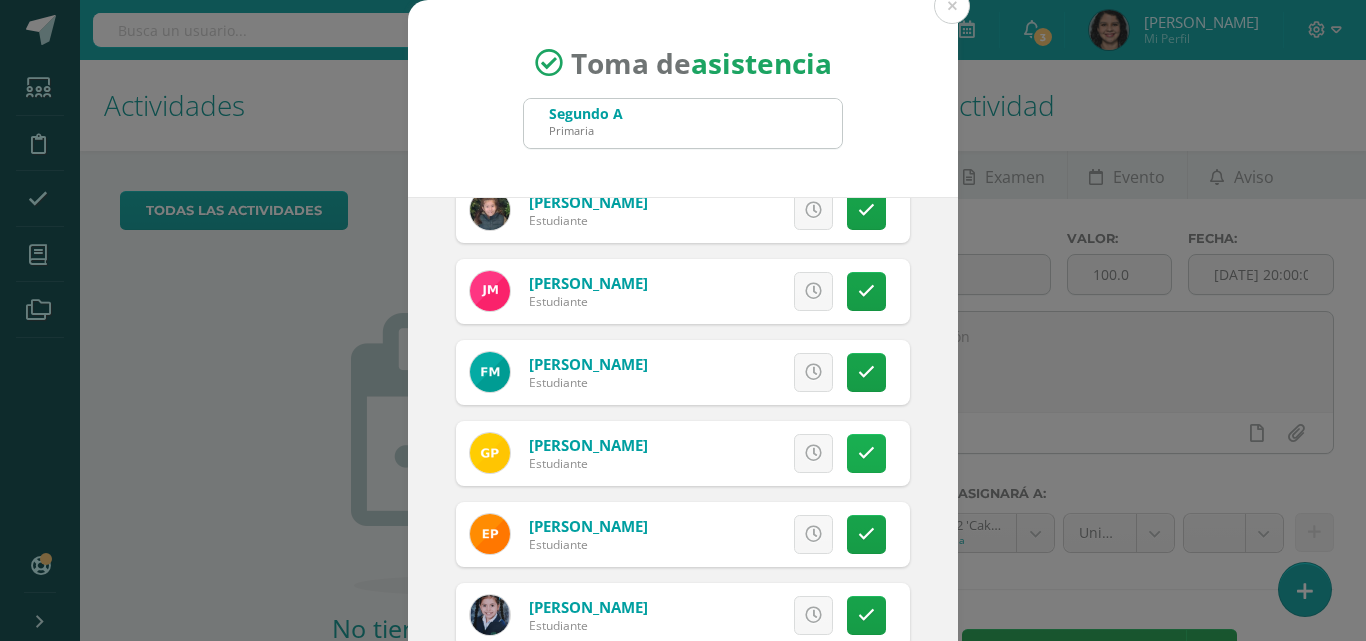 click at bounding box center (866, 453) 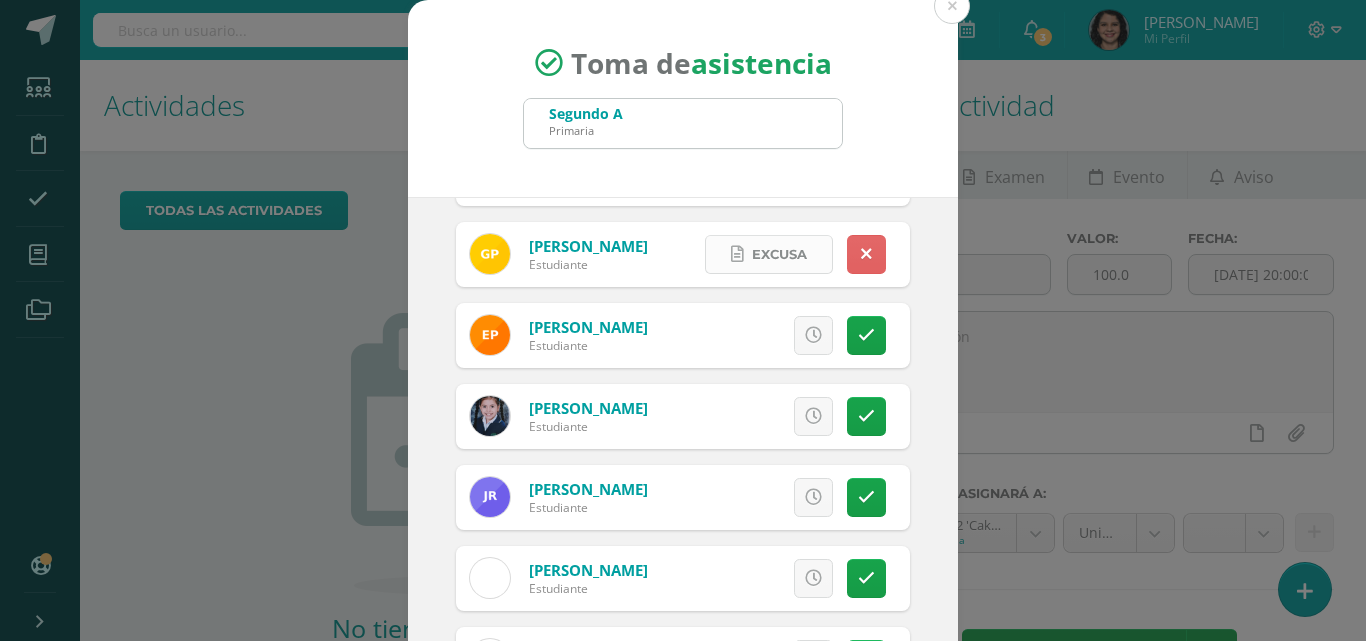 scroll, scrollTop: 1200, scrollLeft: 0, axis: vertical 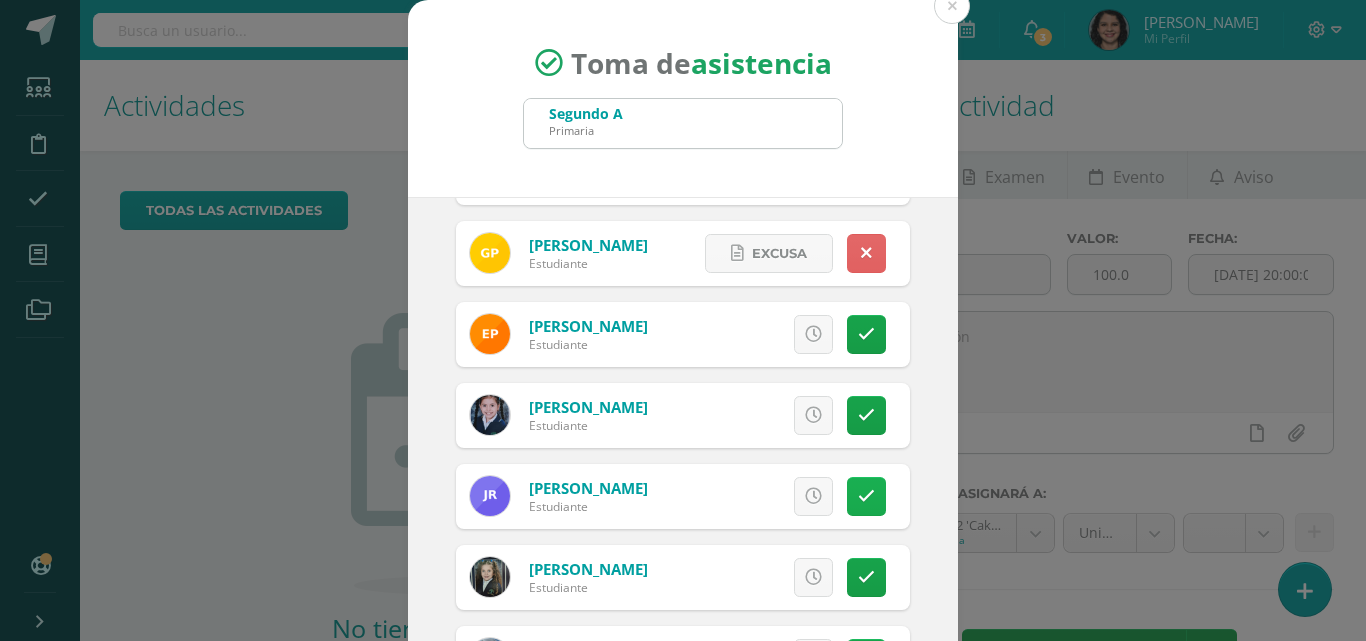 click at bounding box center (866, 496) 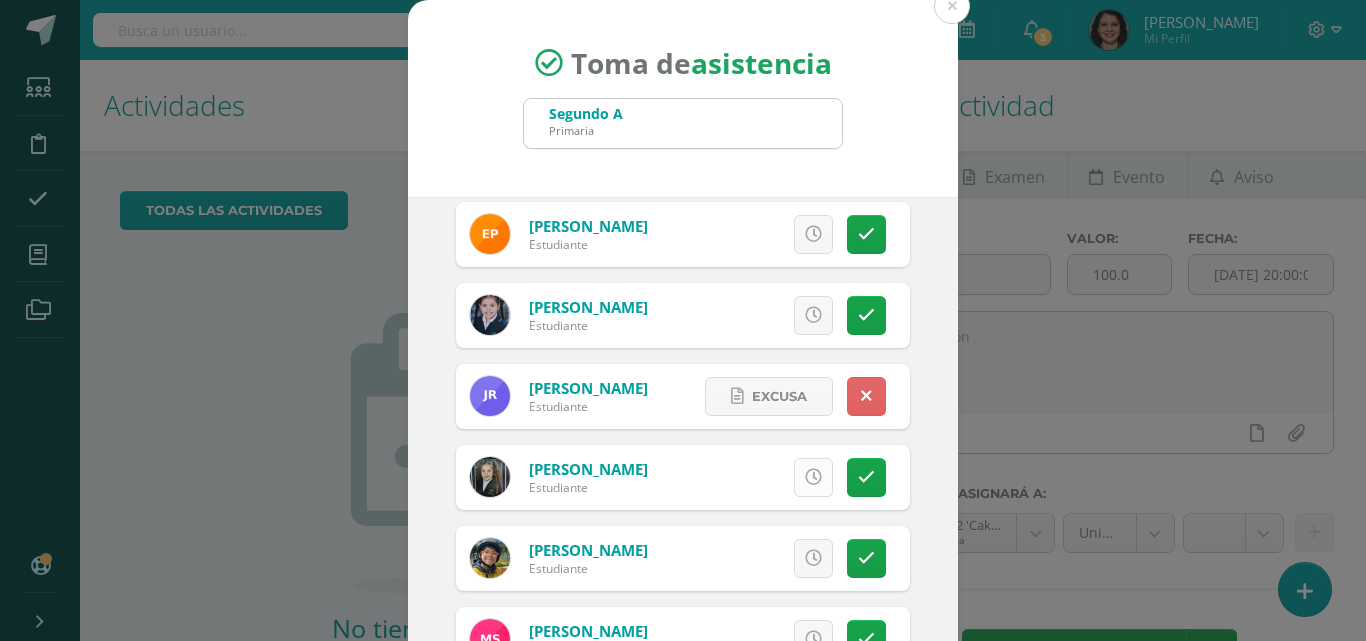 scroll, scrollTop: 1400, scrollLeft: 0, axis: vertical 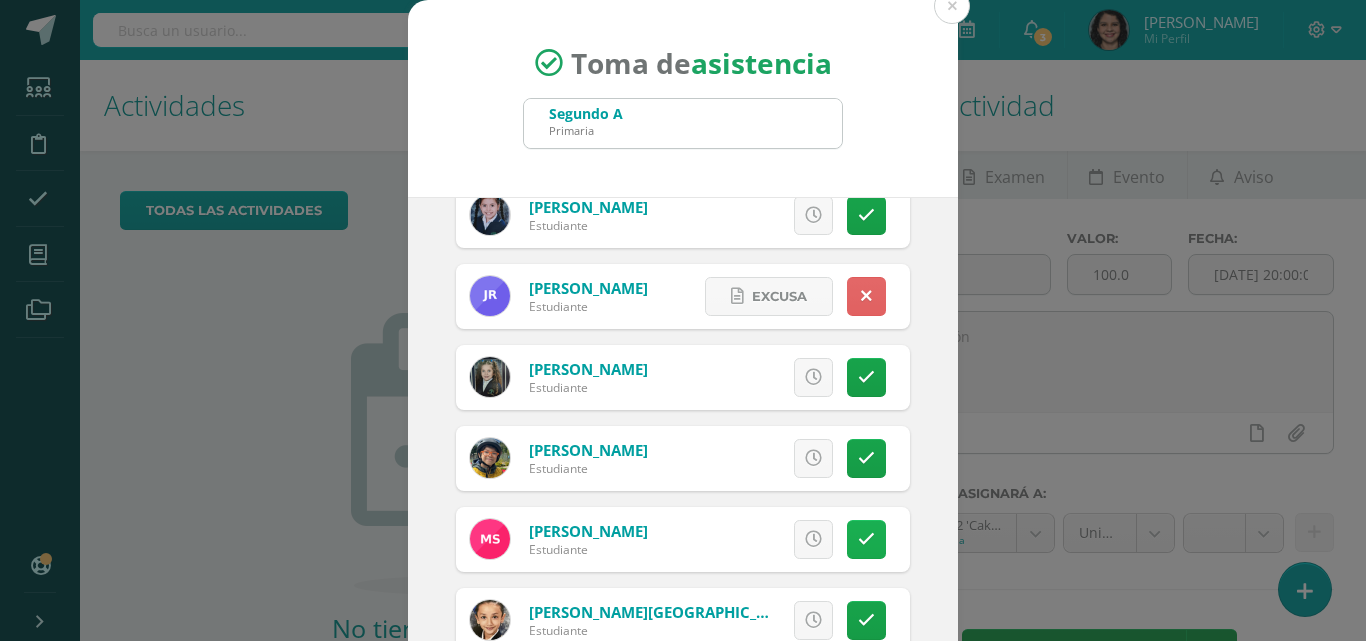 click at bounding box center (866, 539) 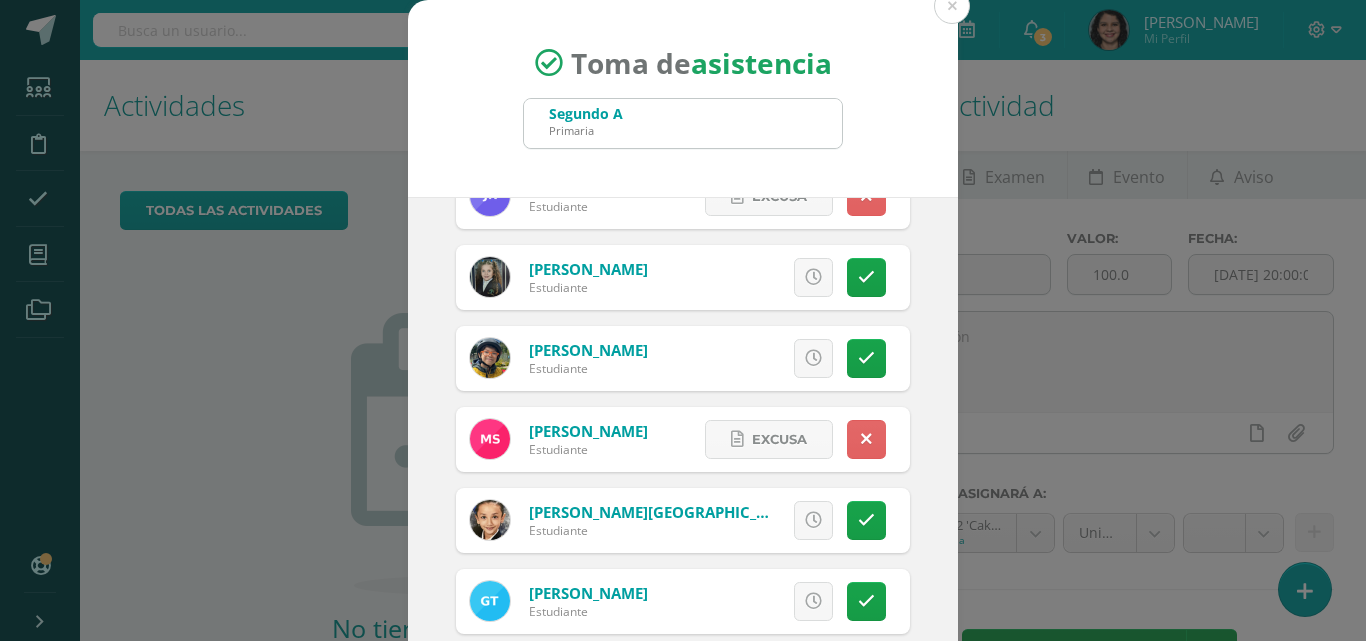 scroll, scrollTop: 1595, scrollLeft: 0, axis: vertical 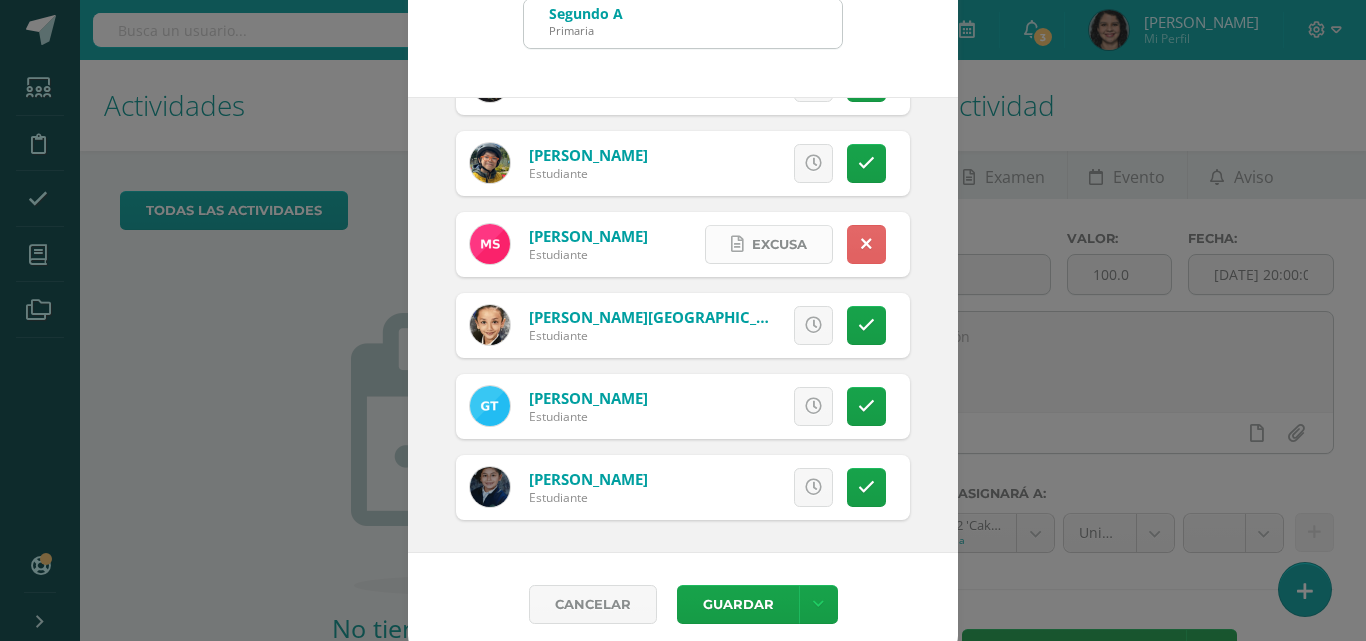 click on "Excusa" at bounding box center [779, 244] 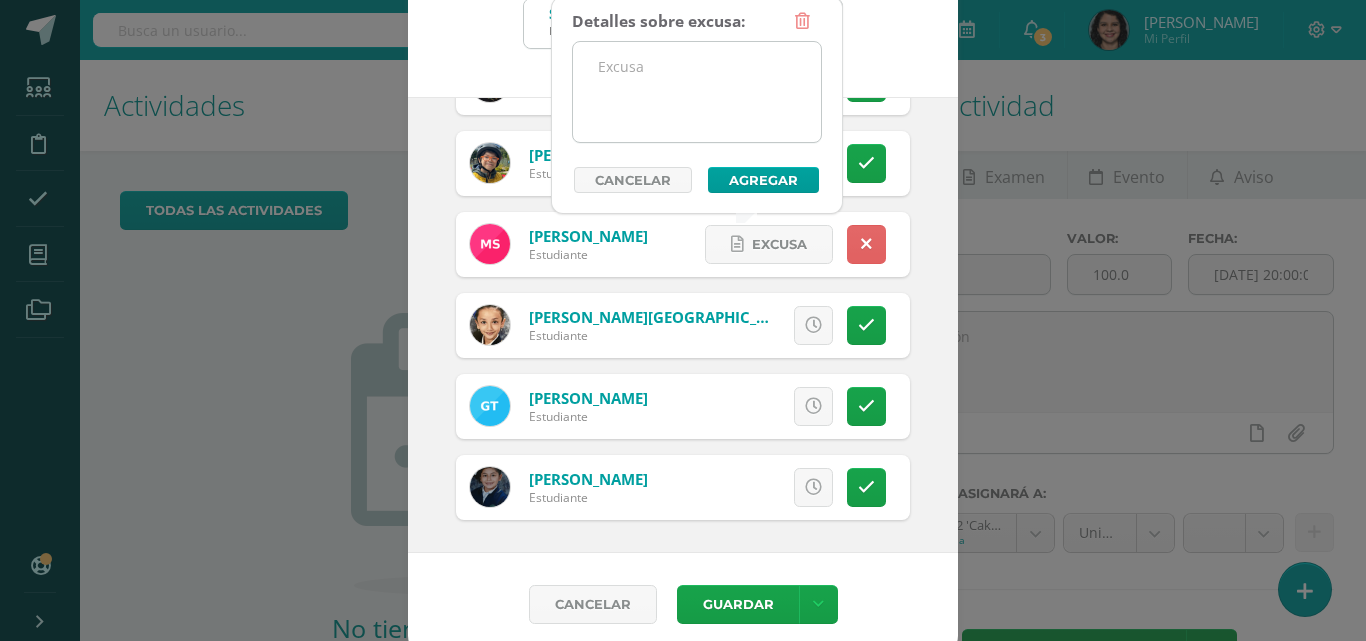 click at bounding box center [697, 92] 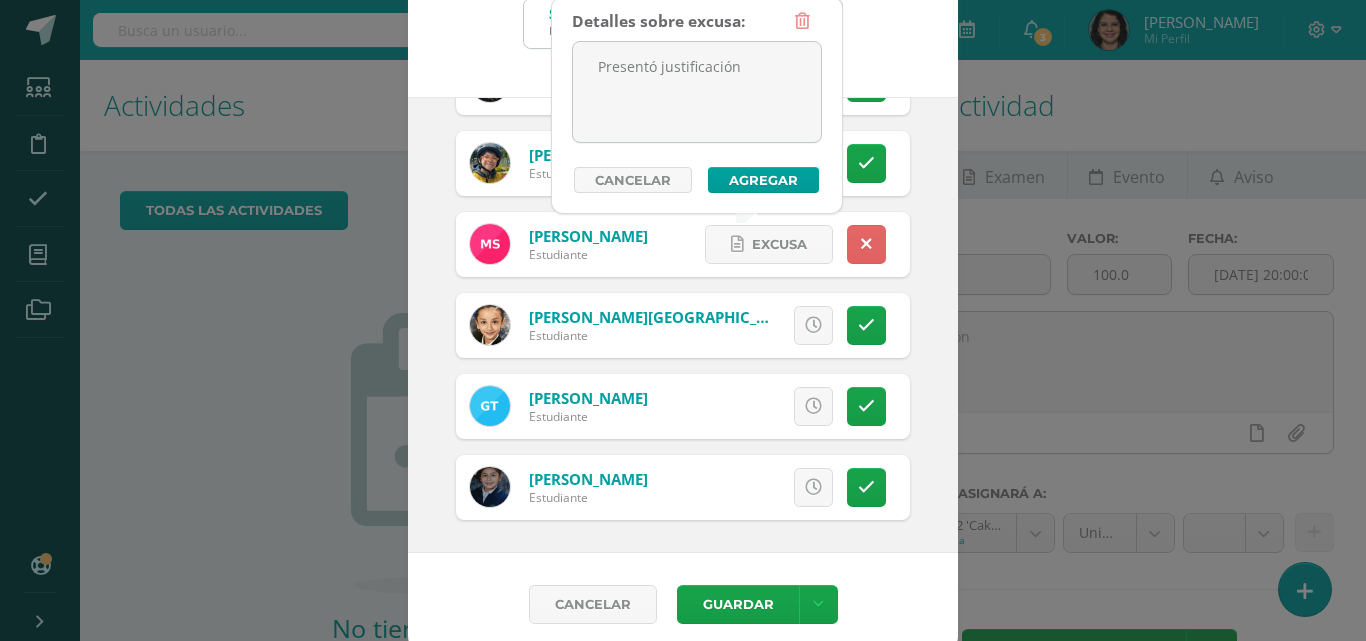 type on "Presentó justificación" 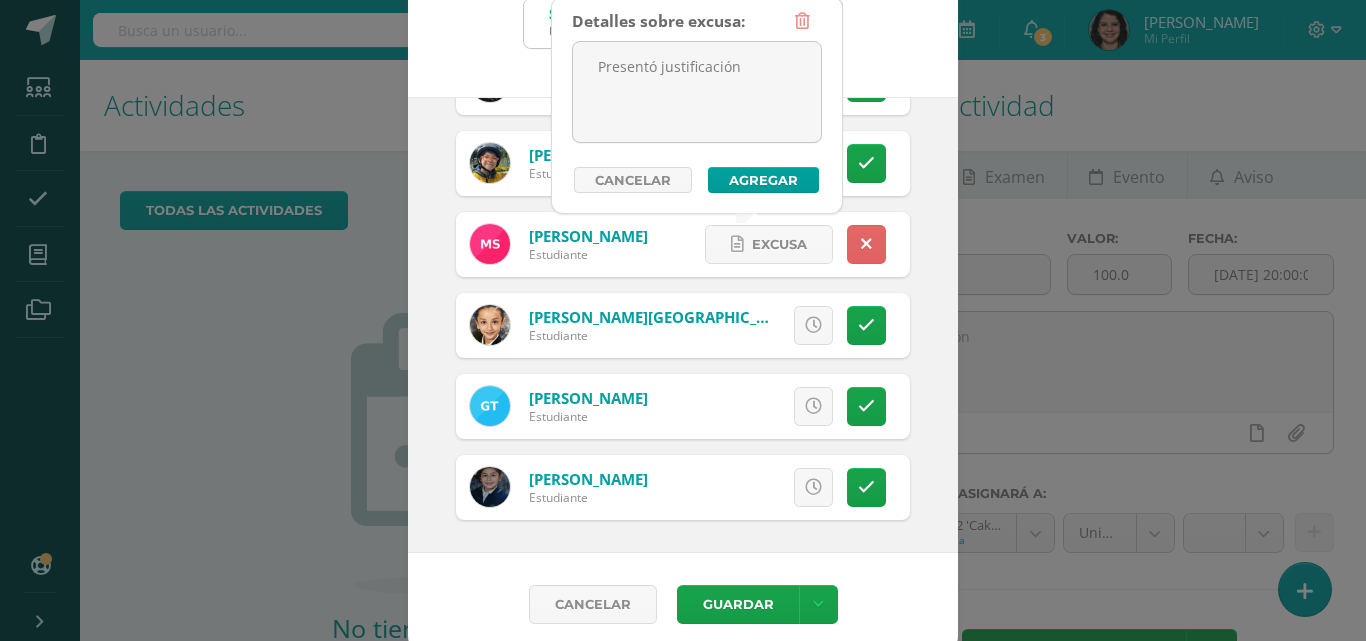 click on "Detalles sobre excusa:
Presentó justificación
Añadir excusa a todas las inasistencias del día
Cancelar
Agregar" at bounding box center [697, 105] 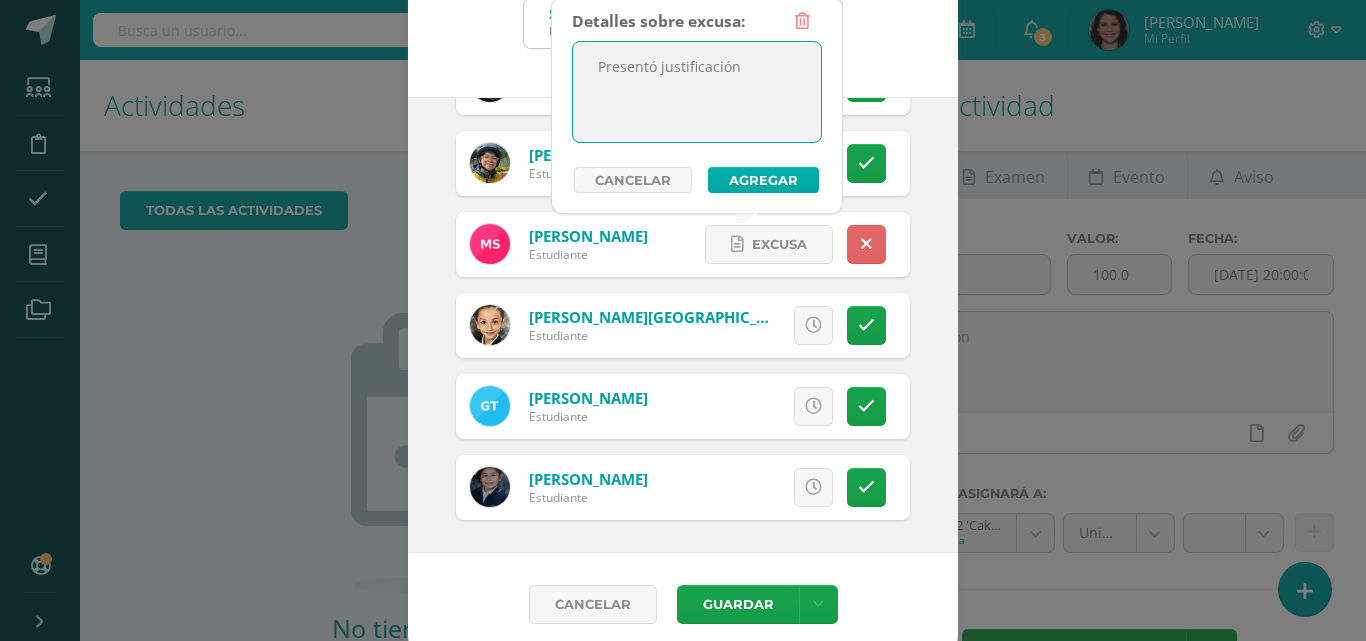 click on "Agregar" at bounding box center (763, 180) 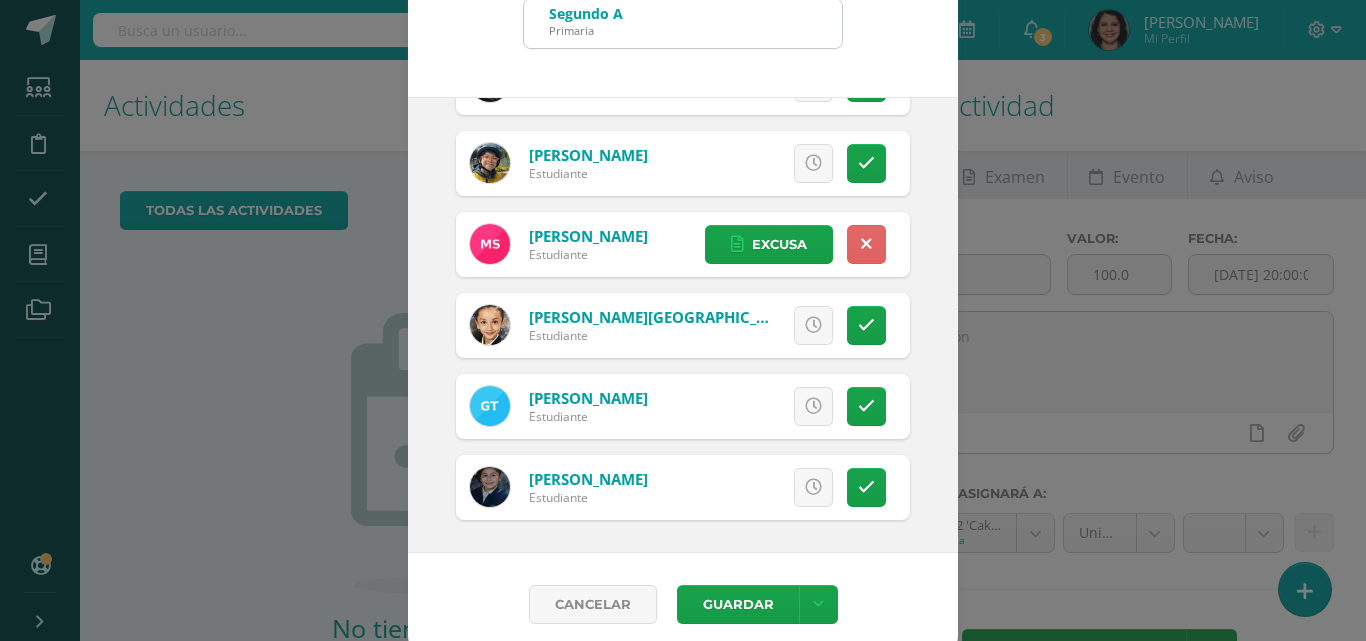 scroll, scrollTop: 115, scrollLeft: 0, axis: vertical 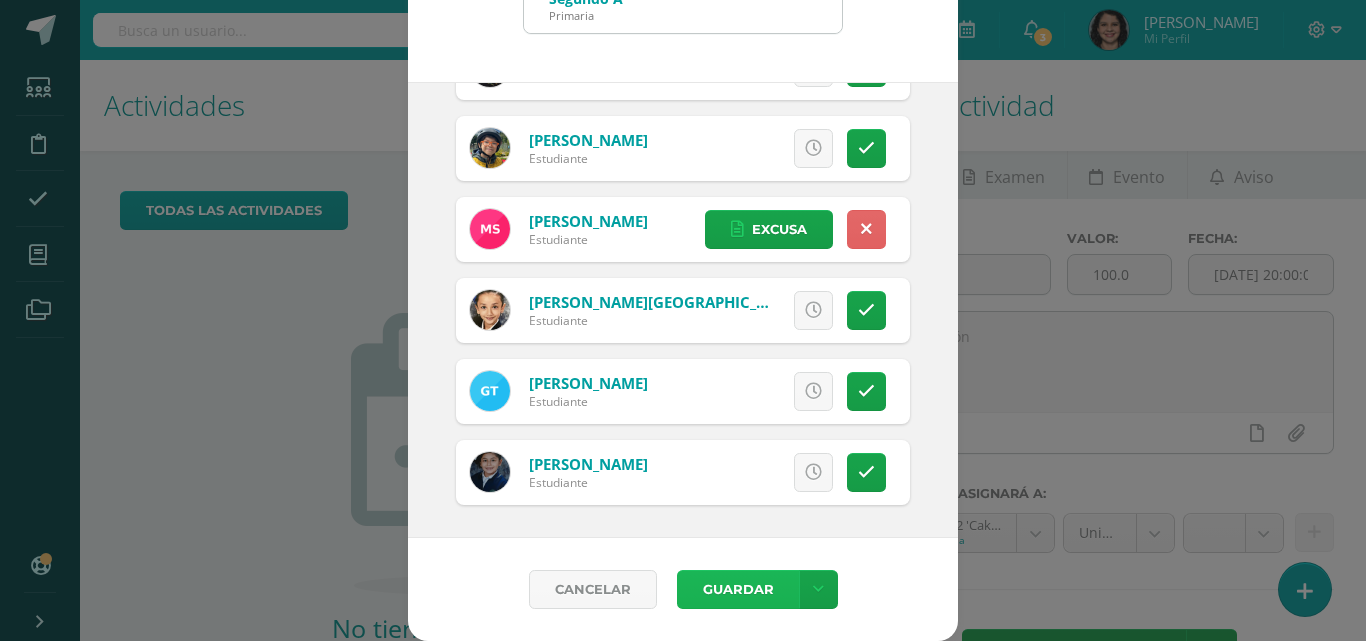 click on "Guardar" at bounding box center (738, 589) 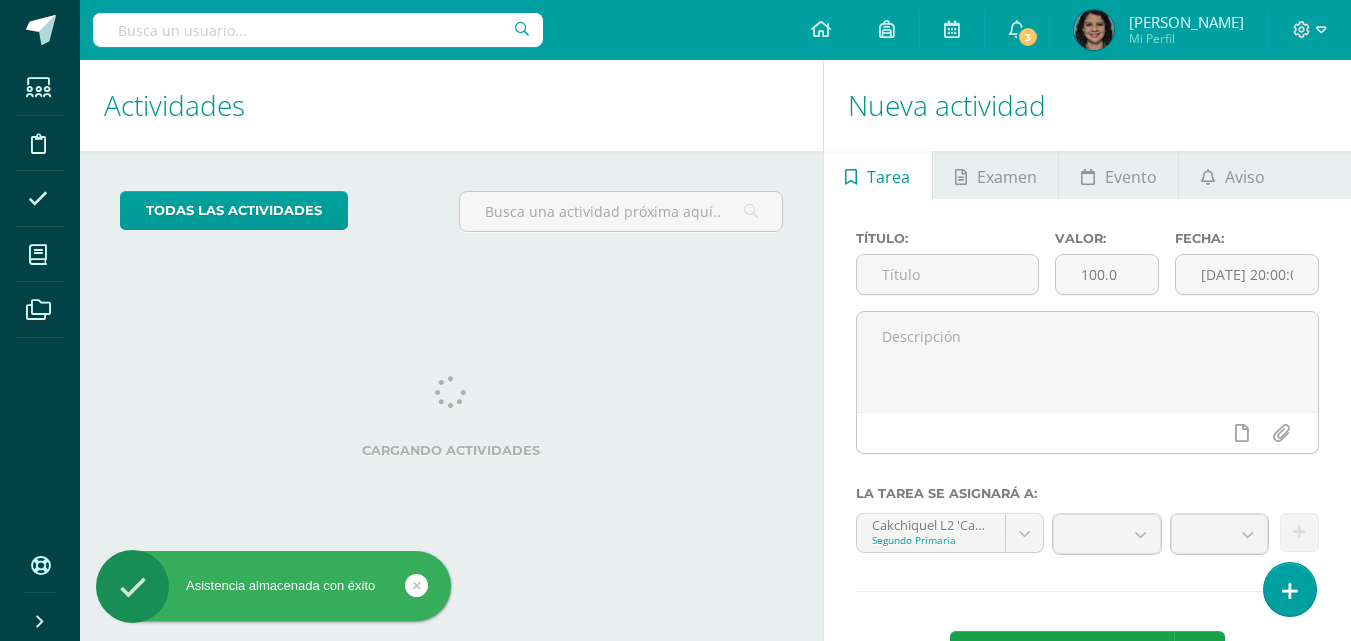 scroll, scrollTop: 0, scrollLeft: 0, axis: both 